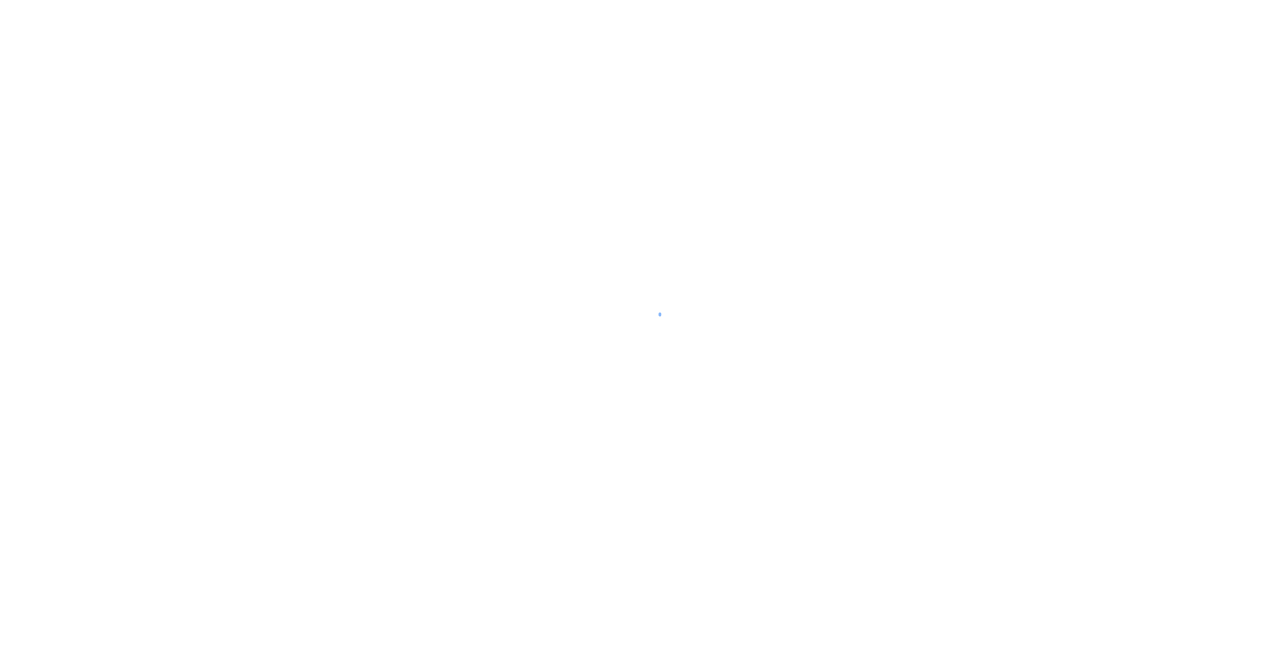 scroll, scrollTop: 0, scrollLeft: 0, axis: both 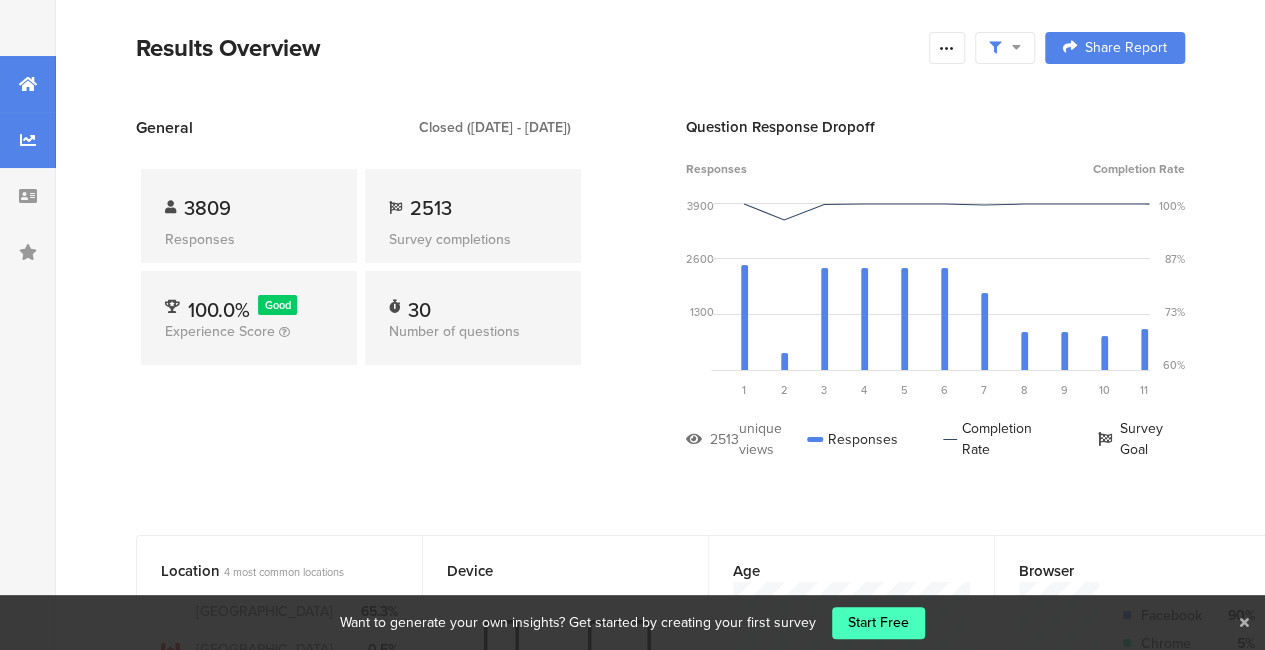 click at bounding box center (28, 140) 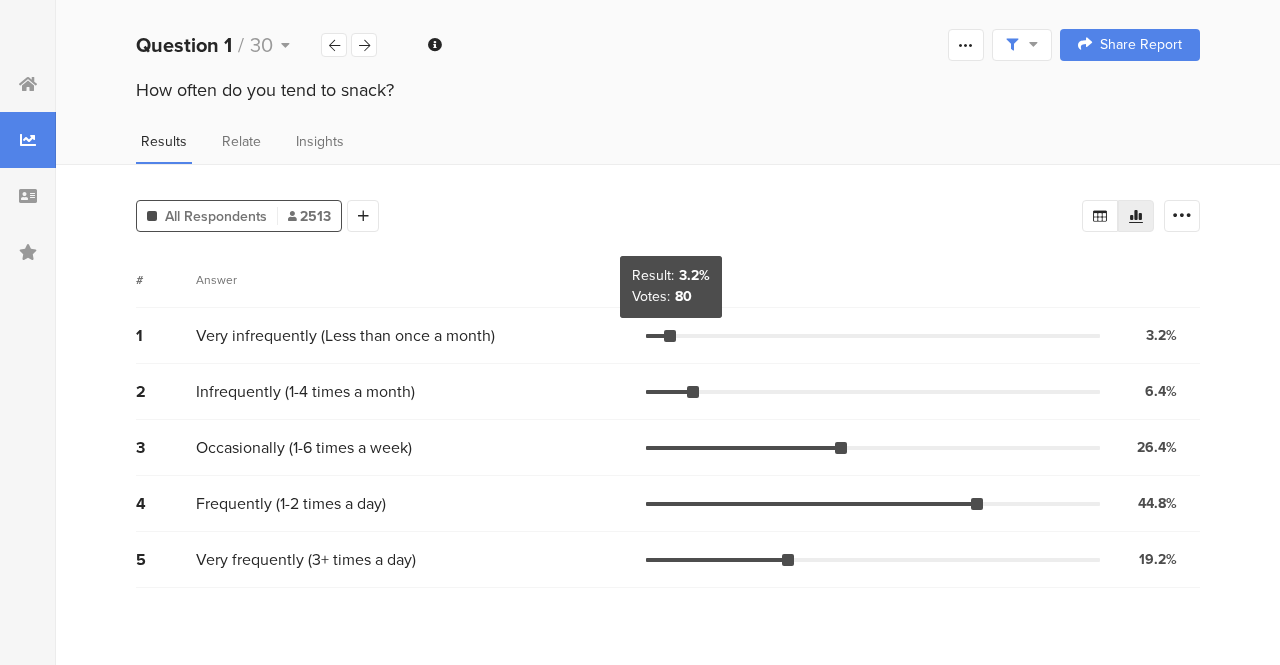 drag, startPoint x: 674, startPoint y: 337, endPoint x: 594, endPoint y: 341, distance: 80.09994 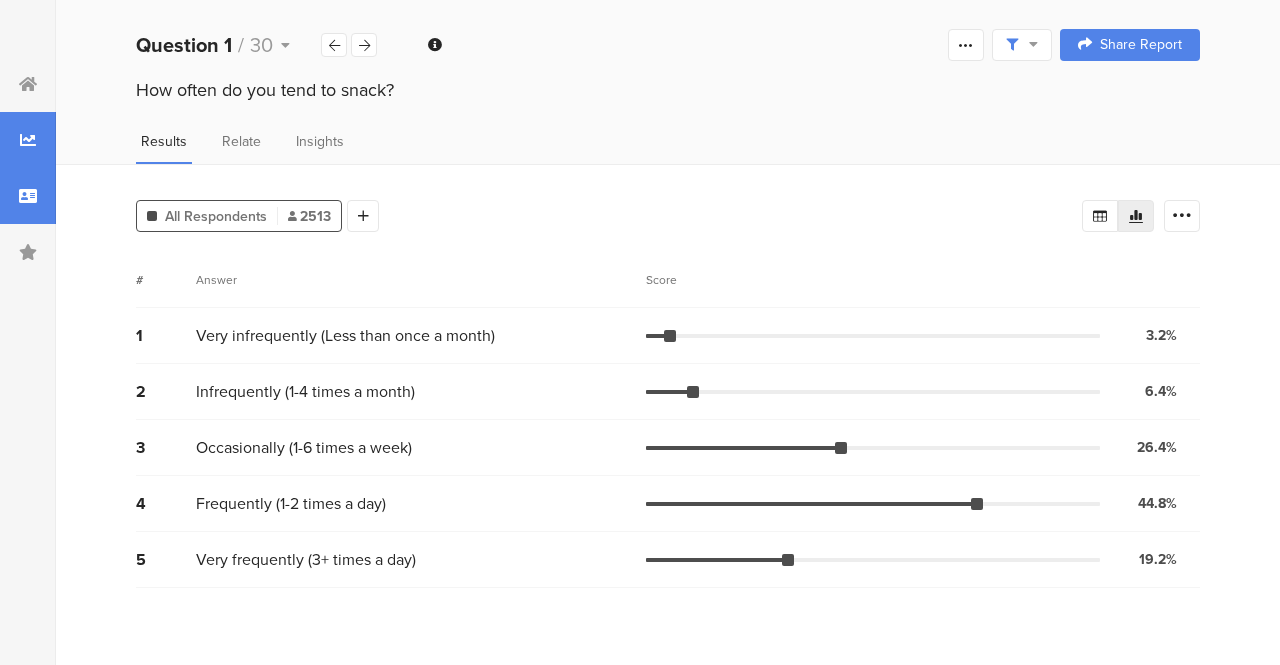 click at bounding box center [28, 196] 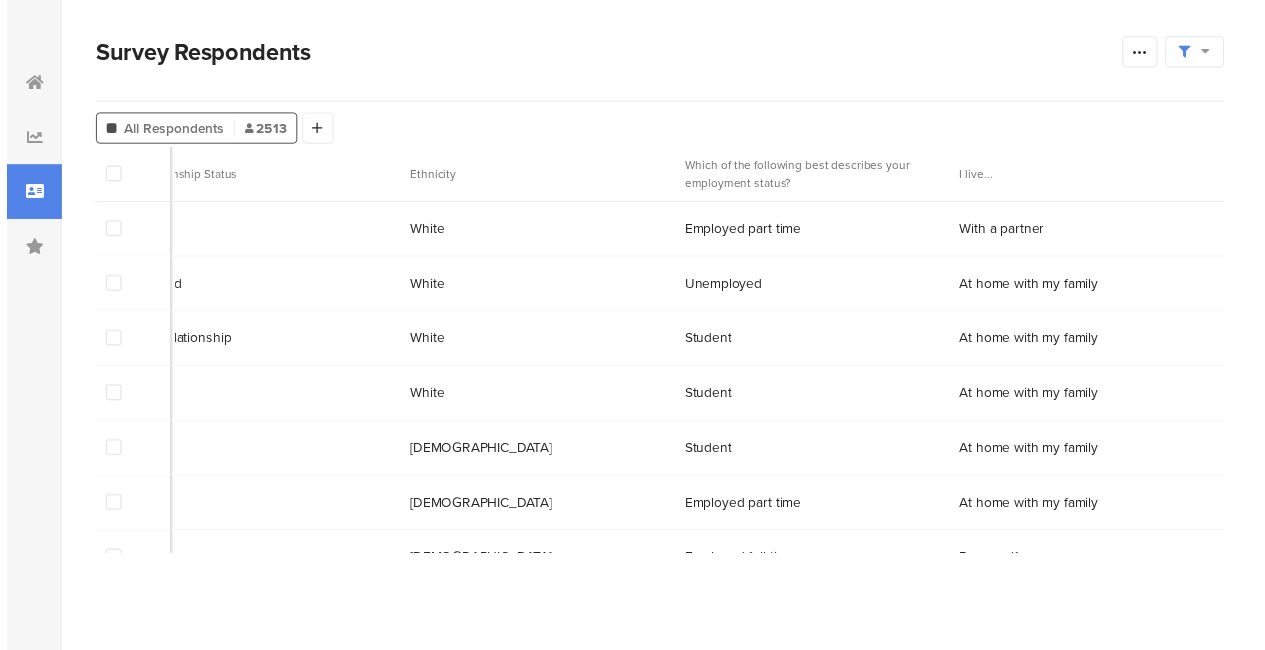 scroll, scrollTop: 0, scrollLeft: 0, axis: both 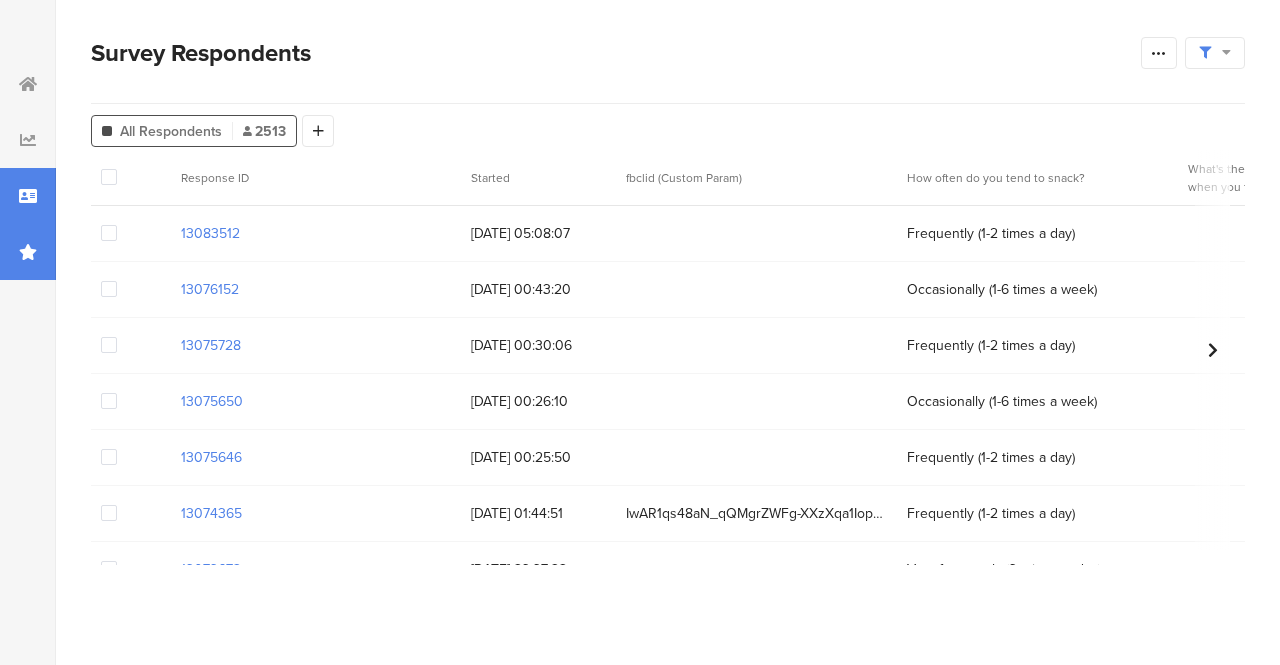 click at bounding box center (28, 252) 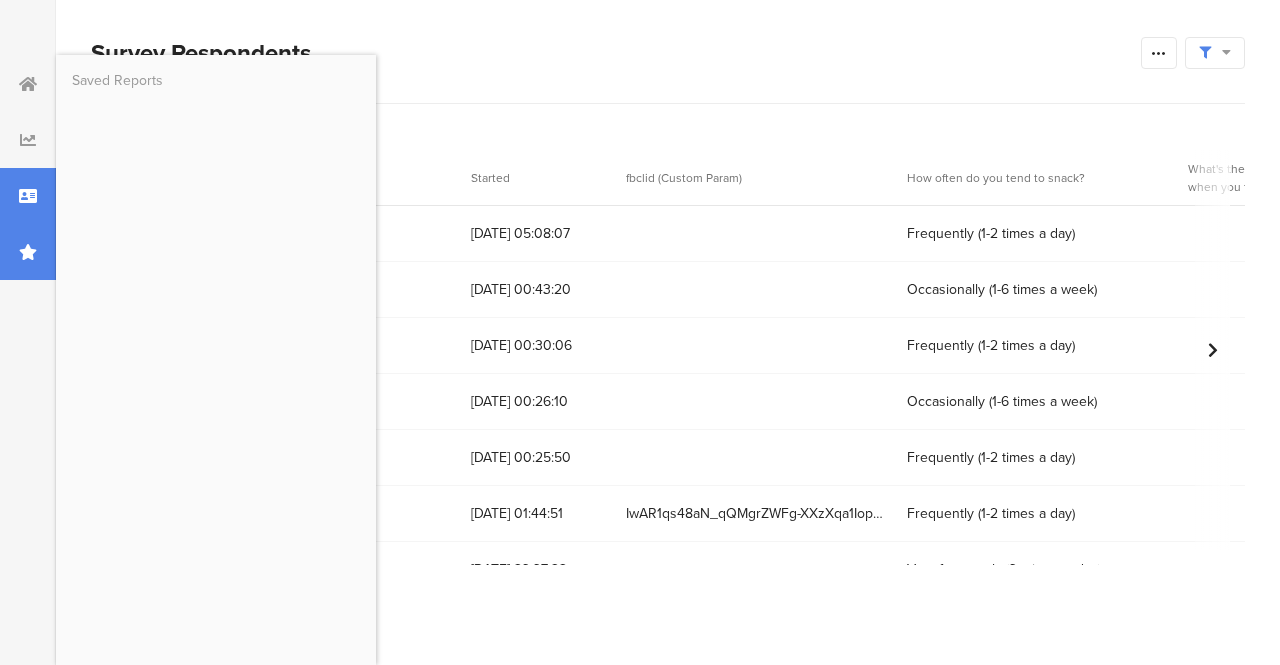 click at bounding box center (28, 252) 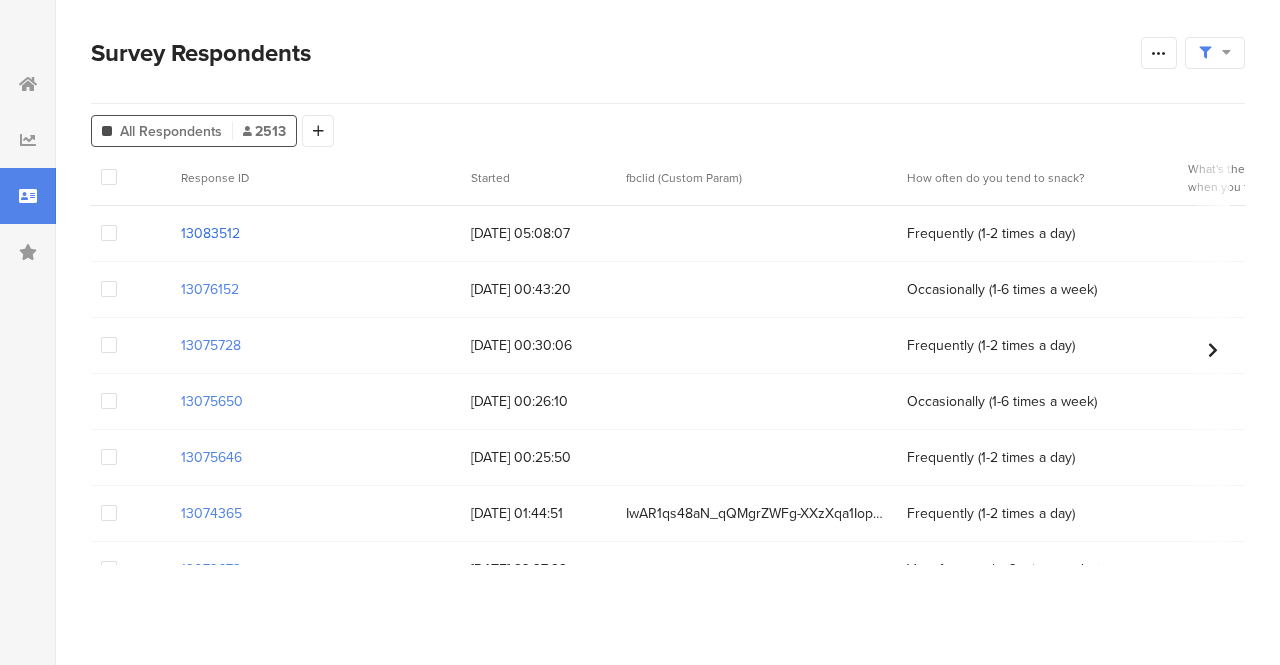 click on "13083512" at bounding box center (210, 233) 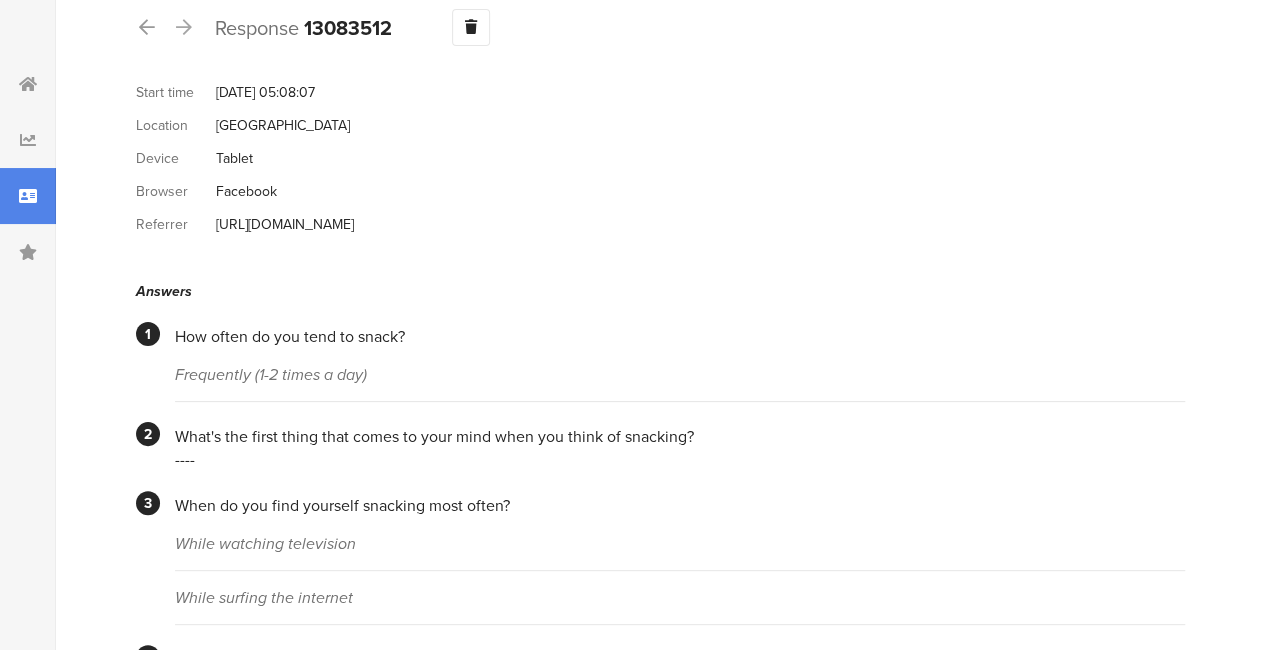 scroll, scrollTop: 0, scrollLeft: 0, axis: both 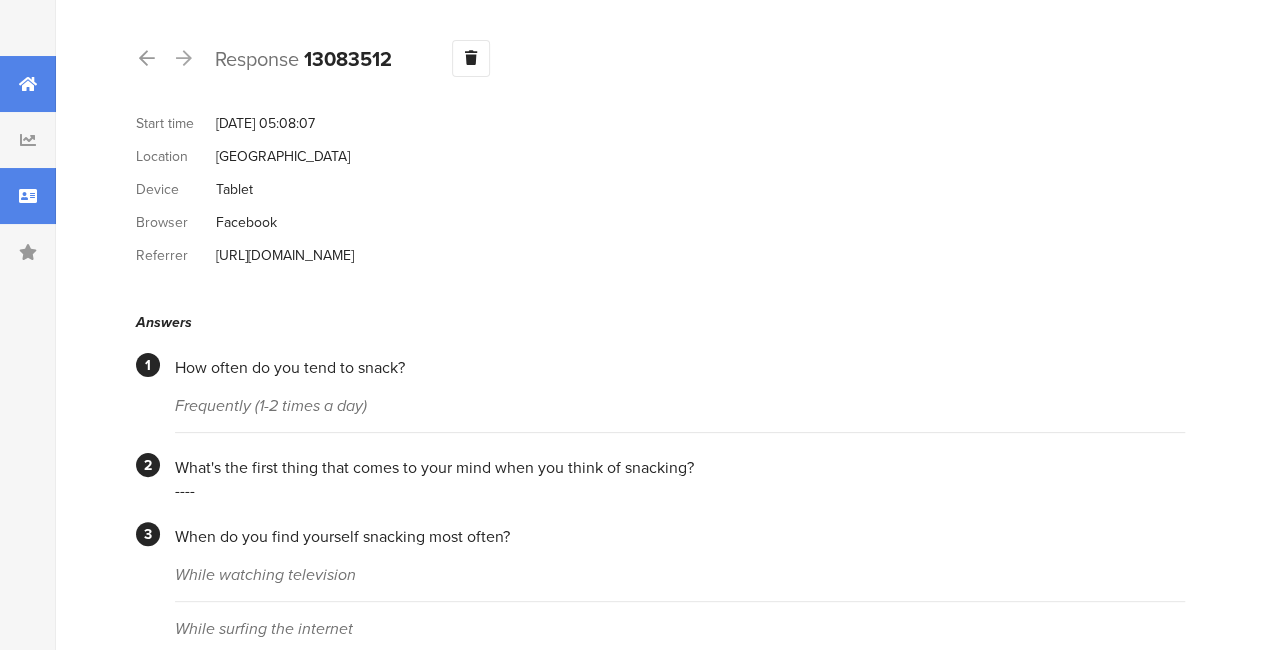 click at bounding box center [28, 84] 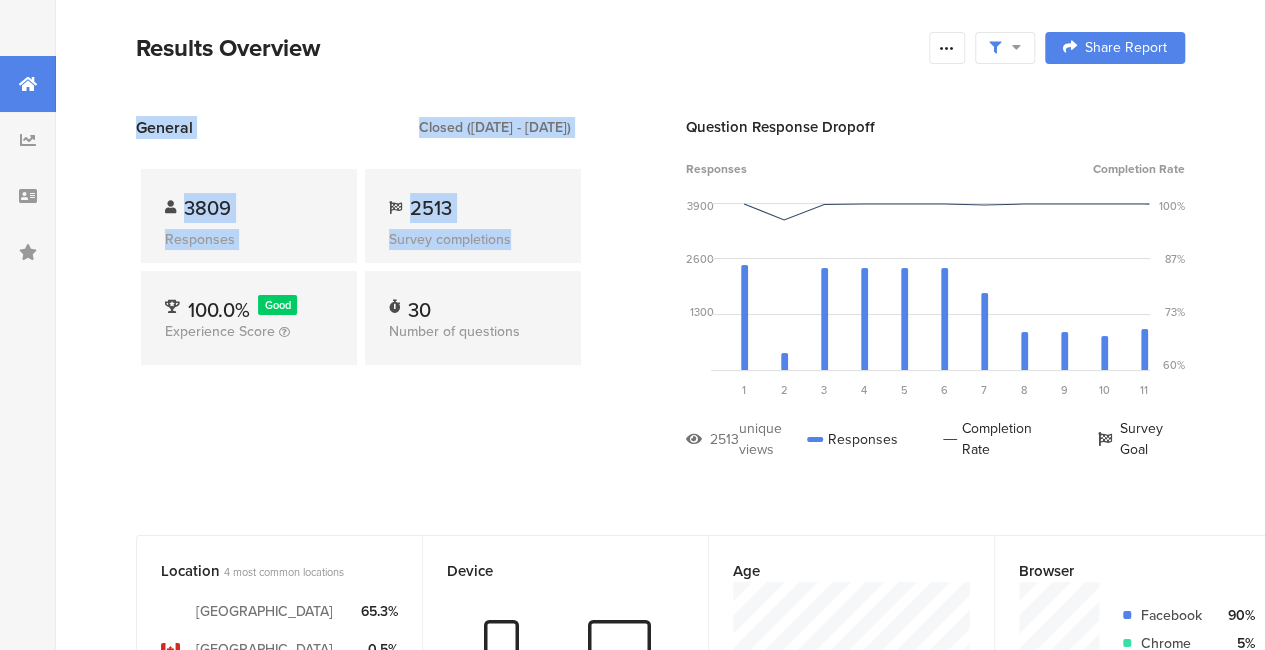 drag, startPoint x: 128, startPoint y: 125, endPoint x: 548, endPoint y: 253, distance: 439.07175 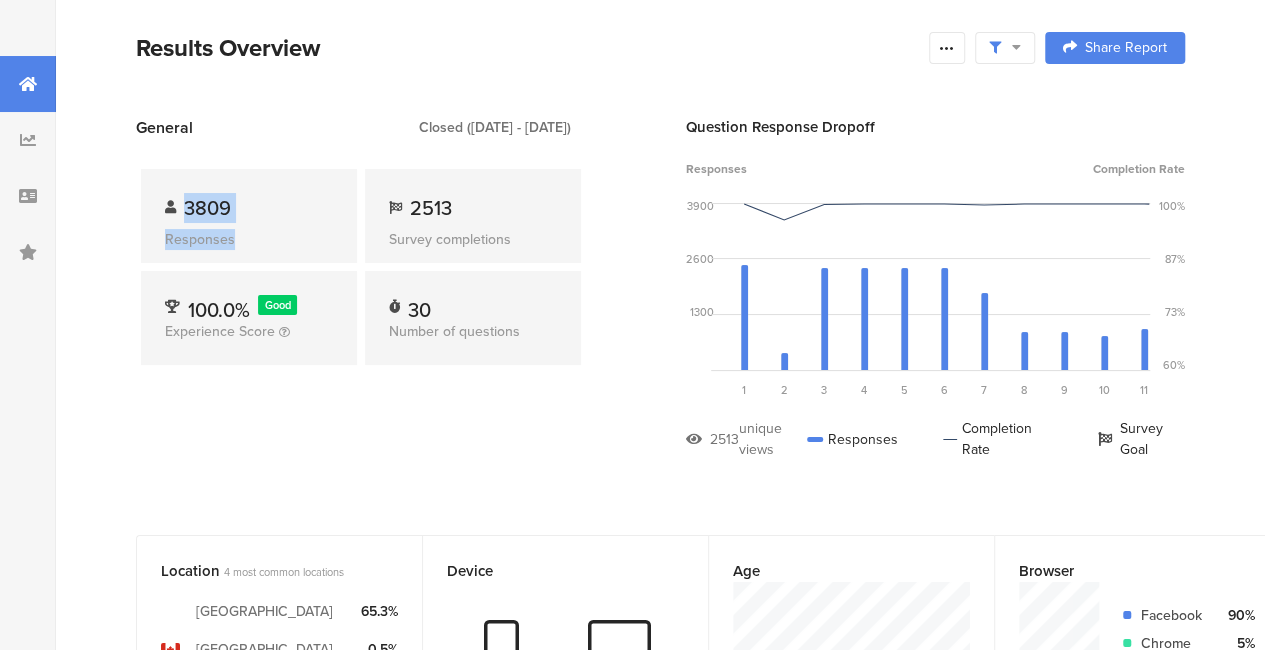 drag, startPoint x: 241, startPoint y: 243, endPoint x: 144, endPoint y: 201, distance: 105.702415 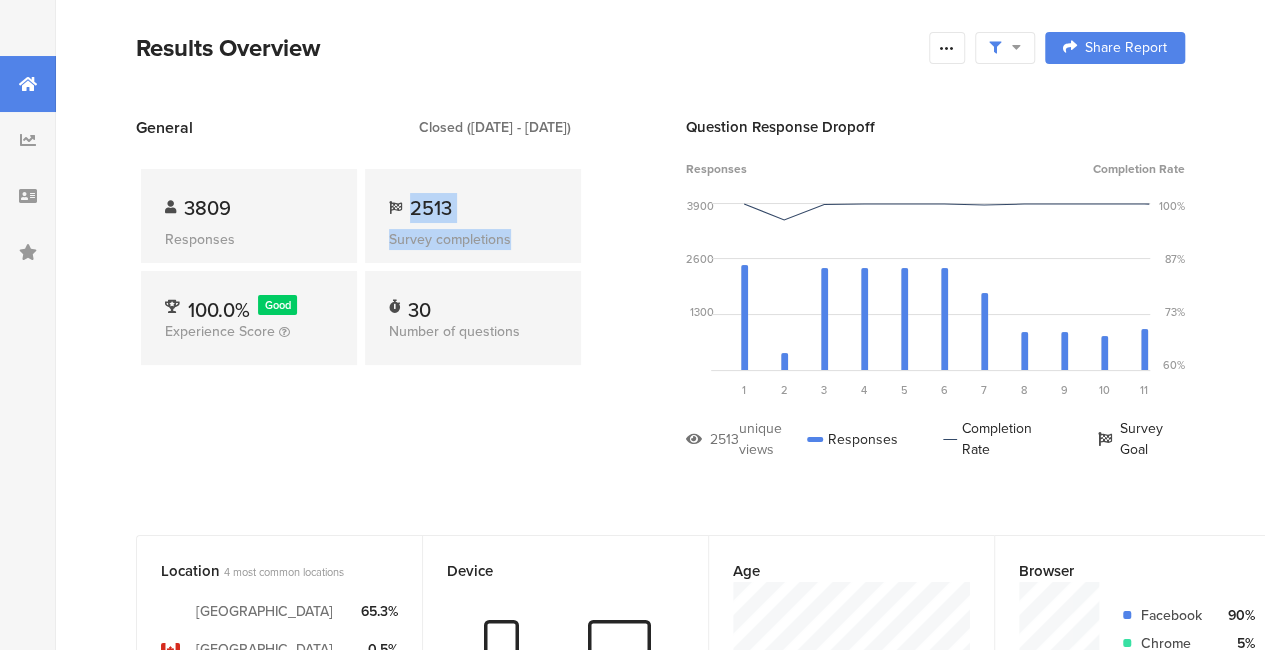 drag, startPoint x: 526, startPoint y: 241, endPoint x: 374, endPoint y: 213, distance: 154.55743 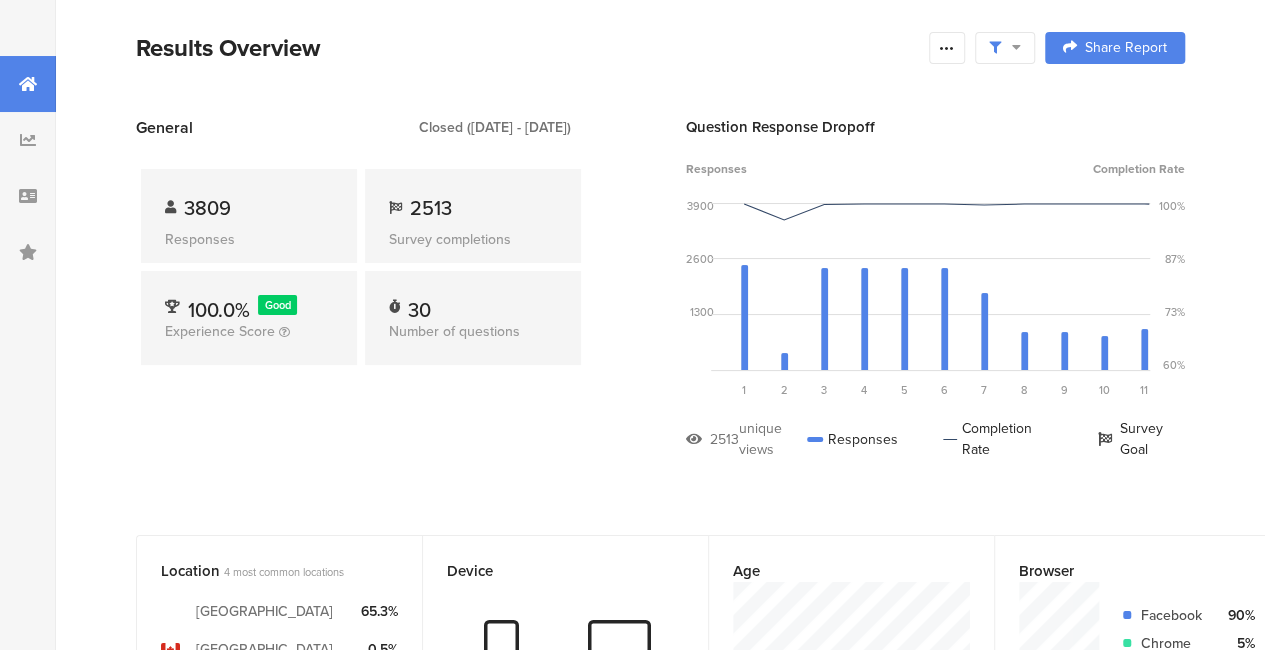 click on "General     Closed ([DATE] - [DATE])     3809   Responses     2513   Survey completions     100.0%   Good   Experience Score
30
Number of questions" at bounding box center [361, 303] 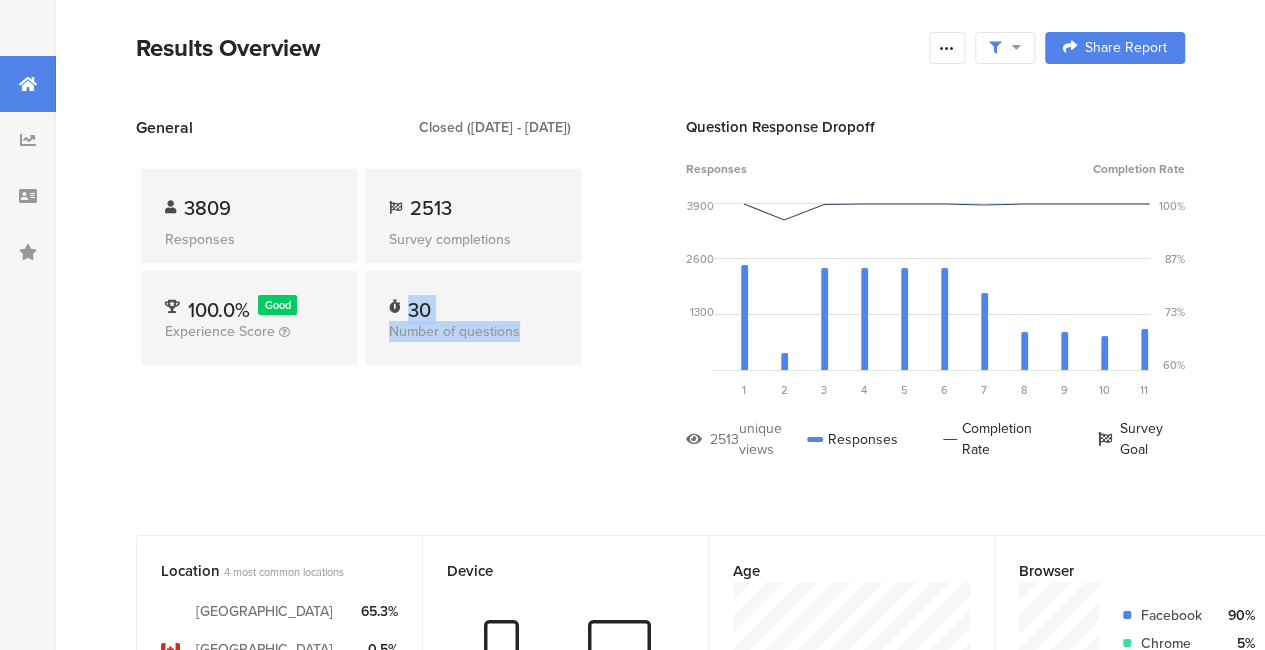 drag, startPoint x: 535, startPoint y: 329, endPoint x: 384, endPoint y: 293, distance: 155.23209 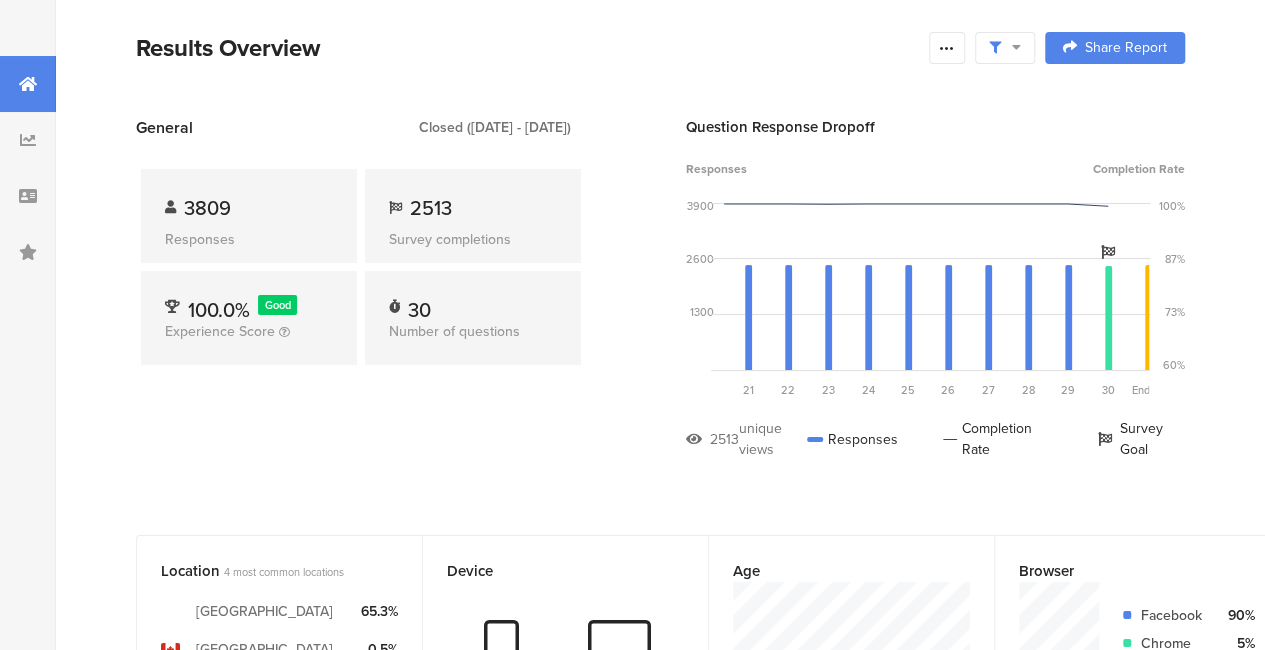 scroll, scrollTop: 0, scrollLeft: 798, axis: horizontal 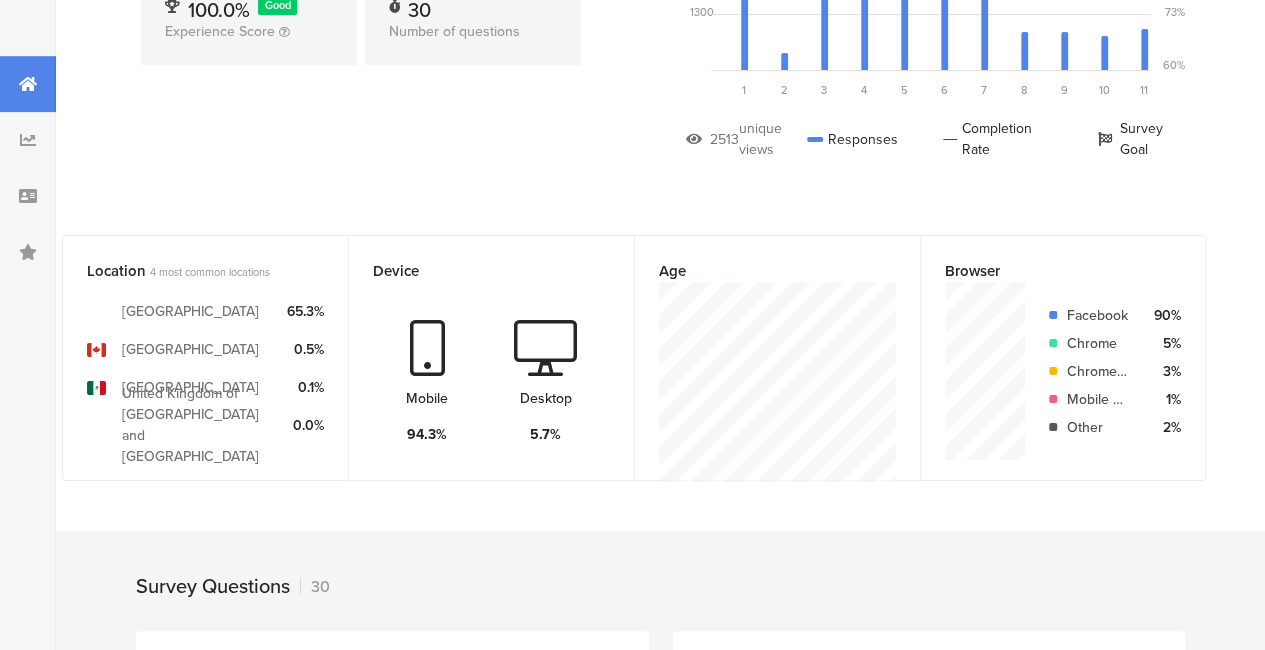 click at bounding box center [427, 348] 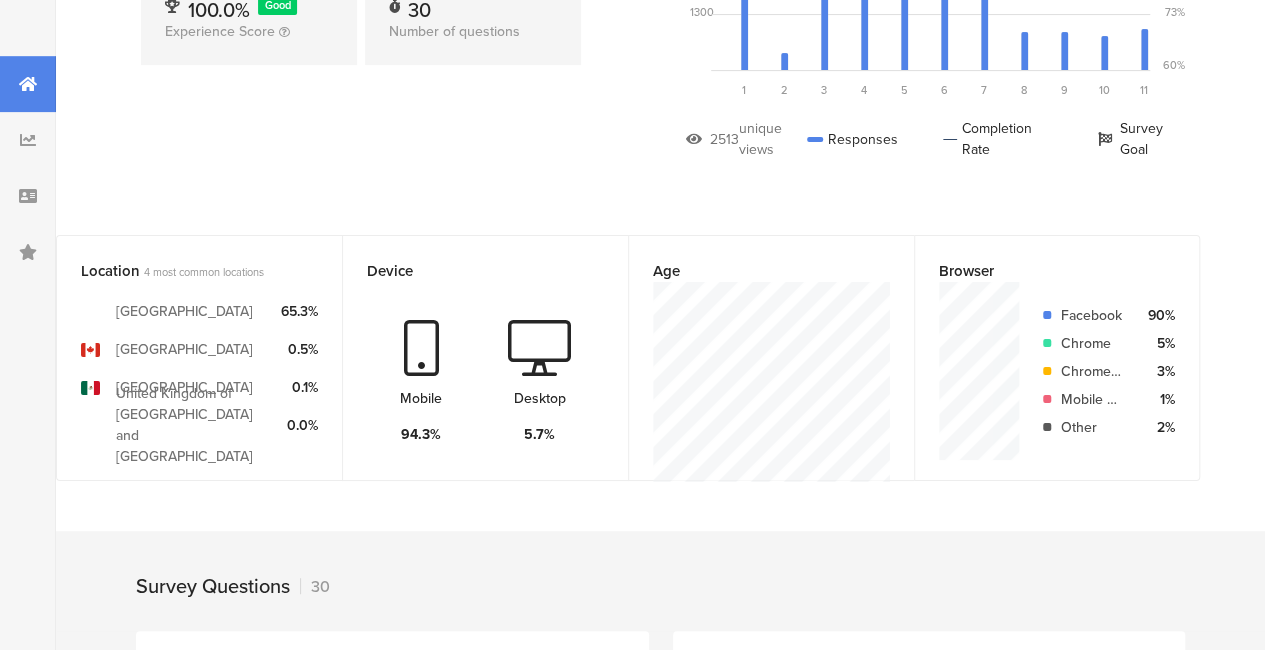 click on "Chrome" at bounding box center [1092, 343] 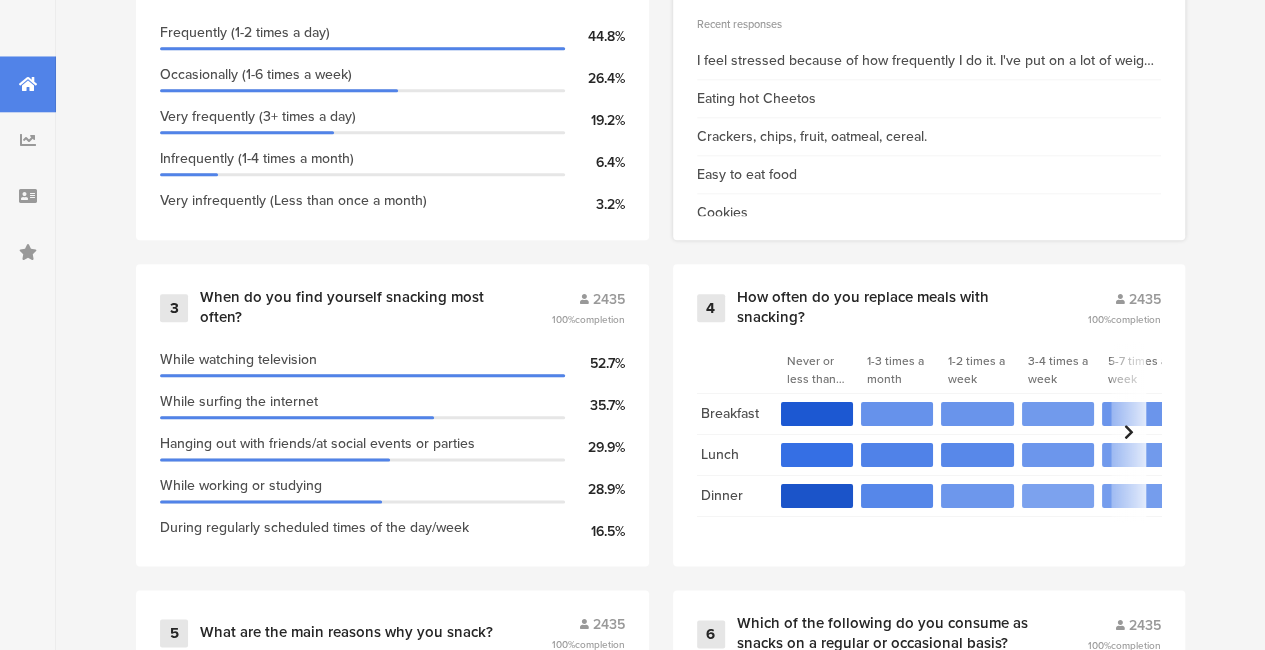 scroll, scrollTop: 1000, scrollLeft: 0, axis: vertical 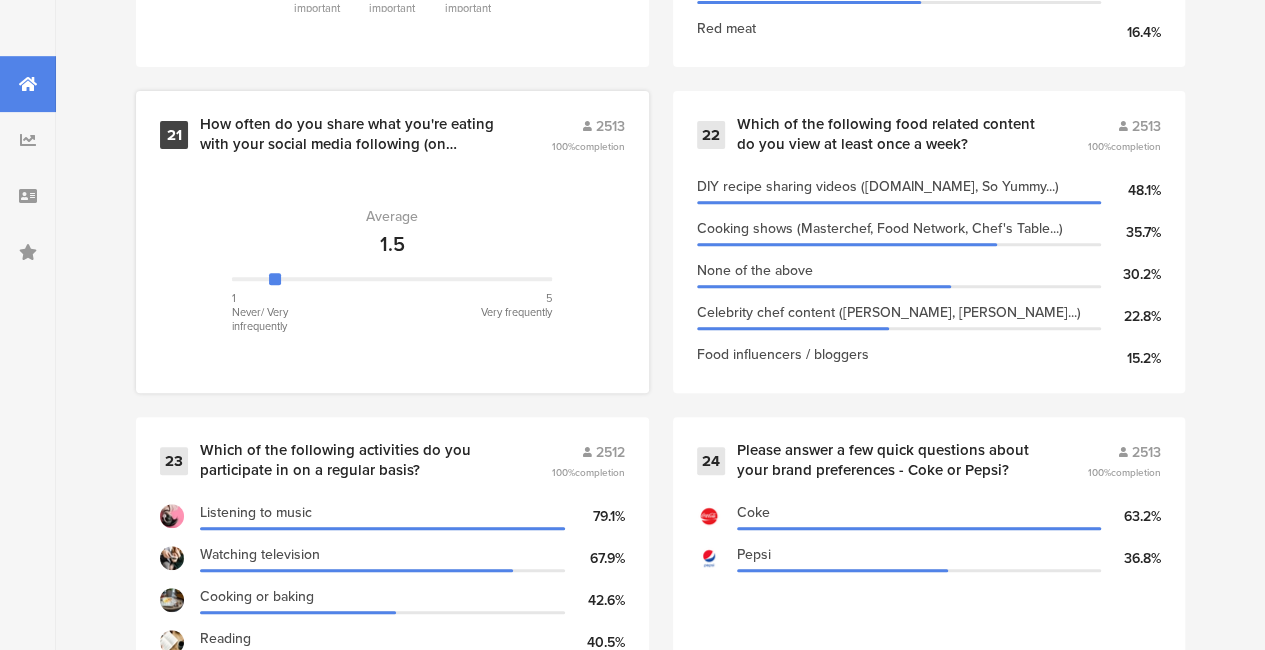 drag, startPoint x: 280, startPoint y: 286, endPoint x: 420, endPoint y: 291, distance: 140.08926 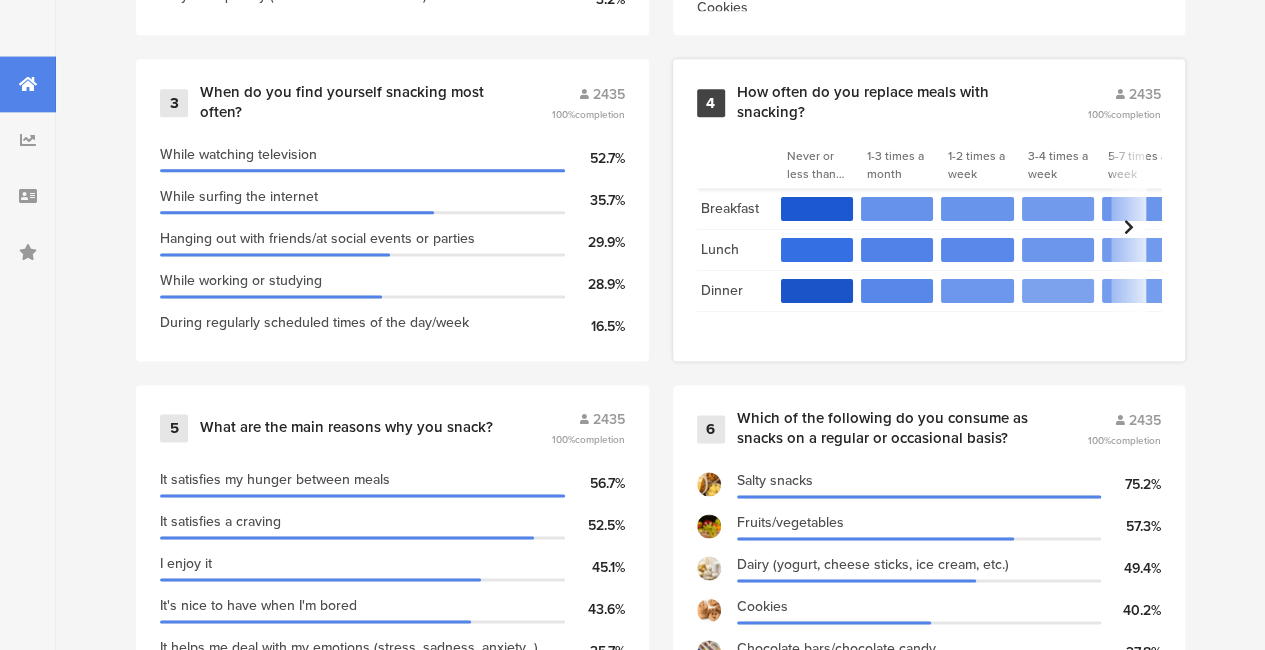 scroll, scrollTop: 1198, scrollLeft: 0, axis: vertical 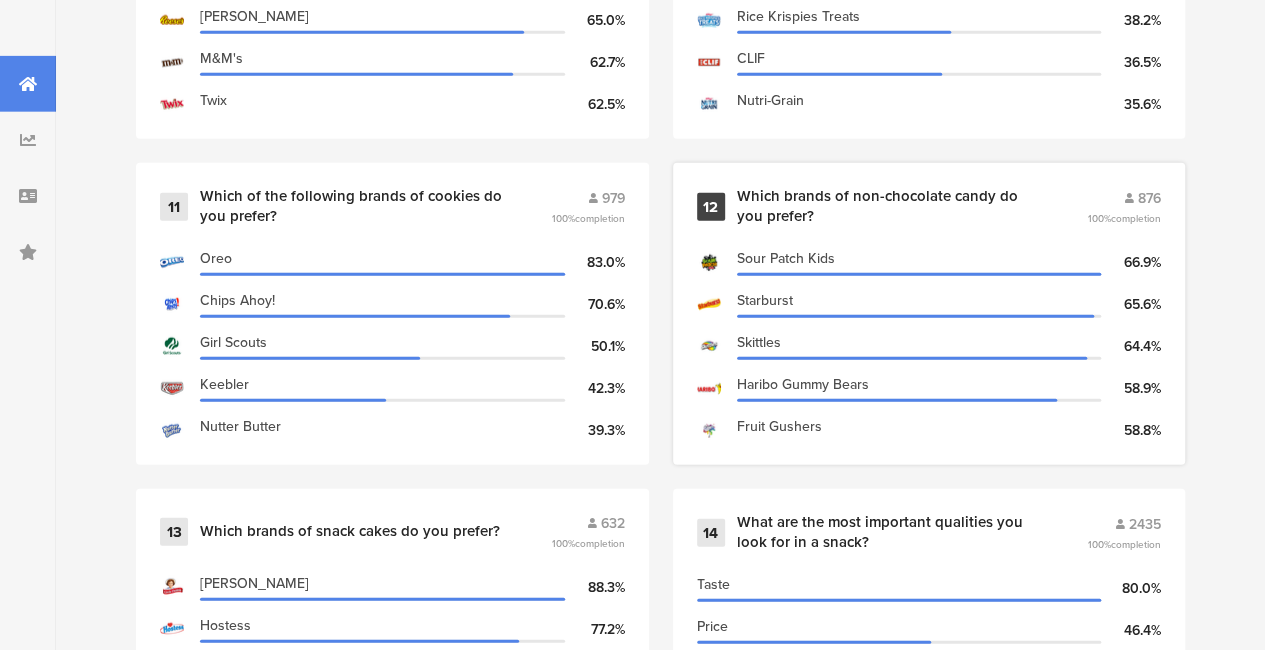 click on "12" at bounding box center [711, 207] 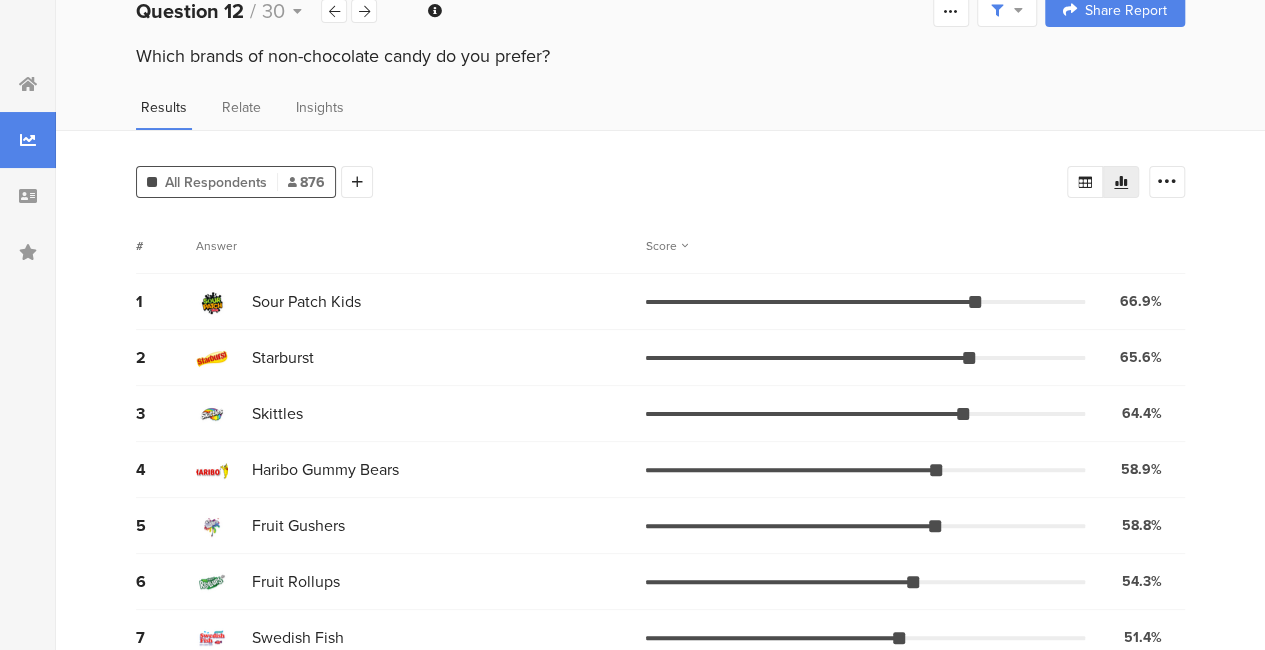 scroll, scrollTop: 0, scrollLeft: 0, axis: both 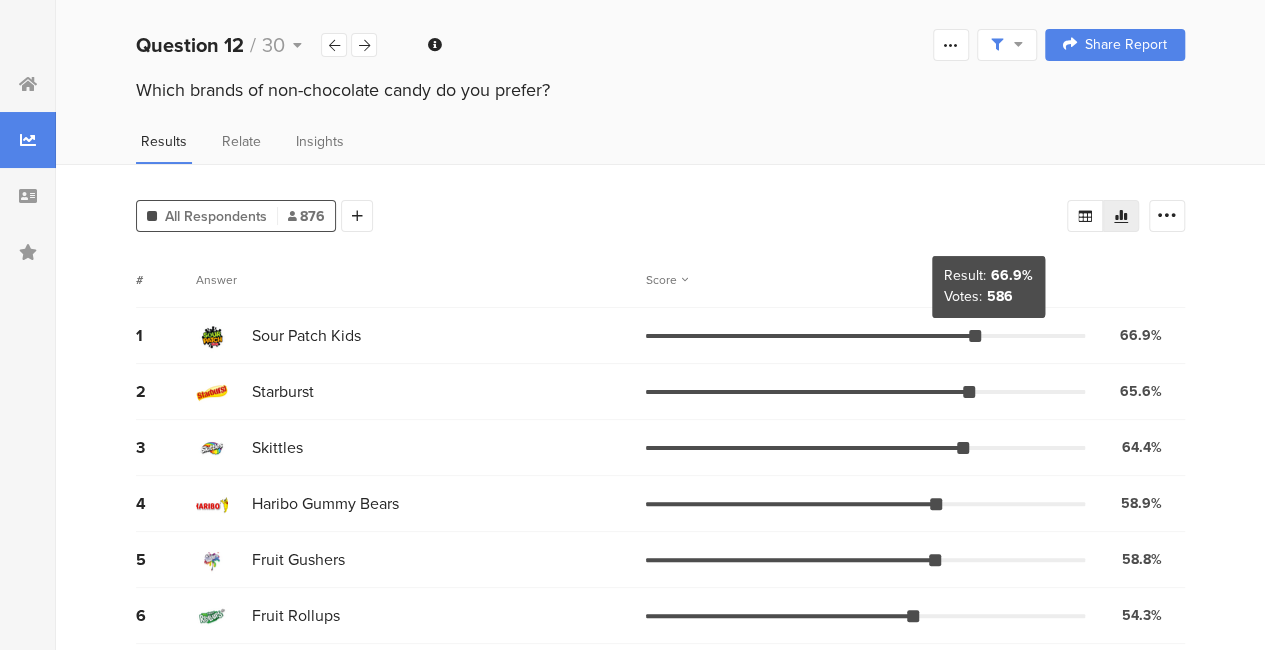 drag, startPoint x: 989, startPoint y: 335, endPoint x: 859, endPoint y: 334, distance: 130.00385 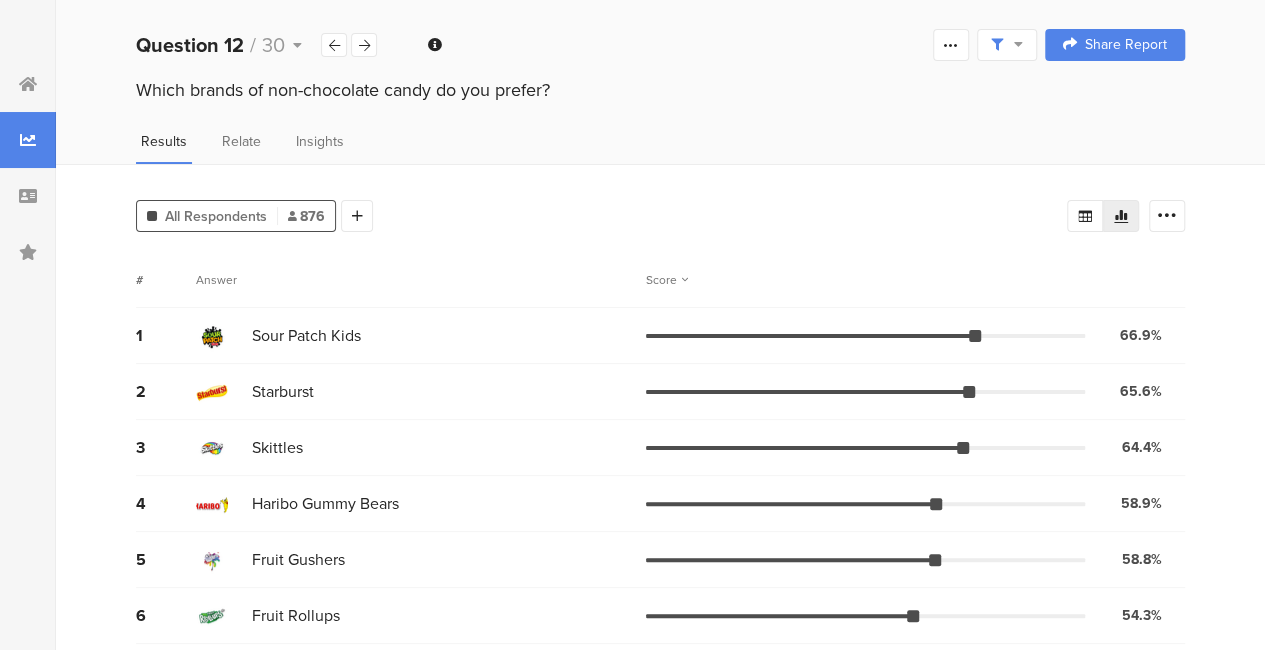 click on "All Respondents" at bounding box center (216, 216) 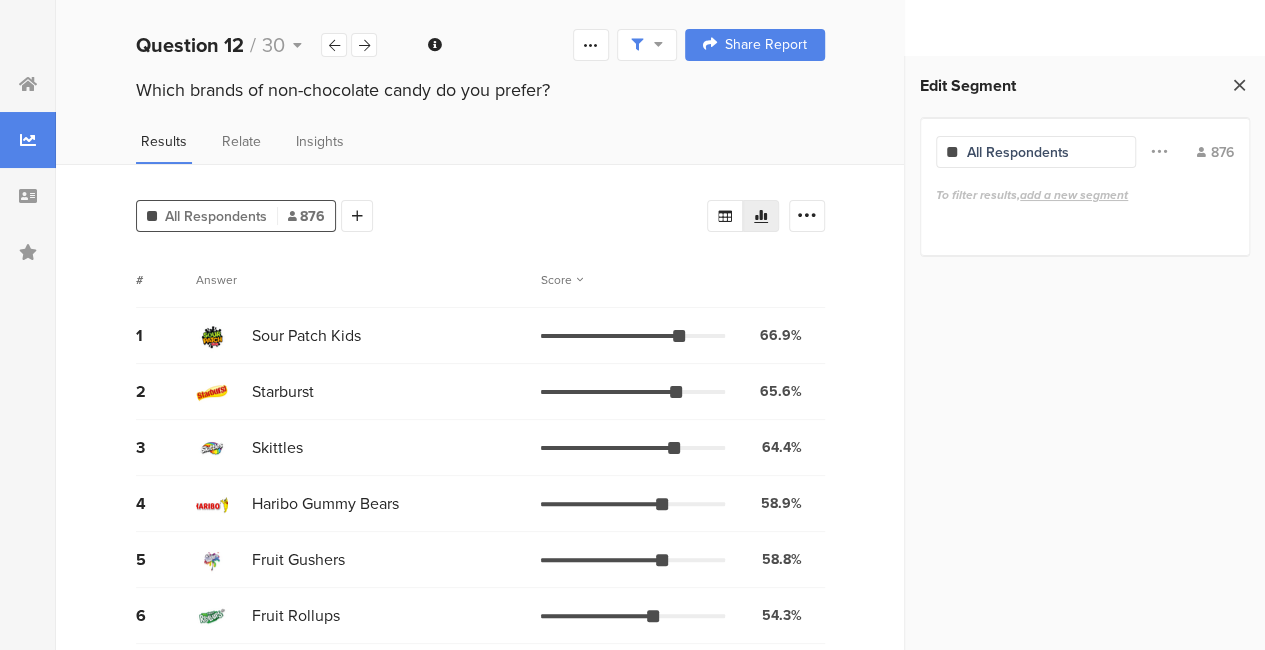 click at bounding box center (1239, 85) 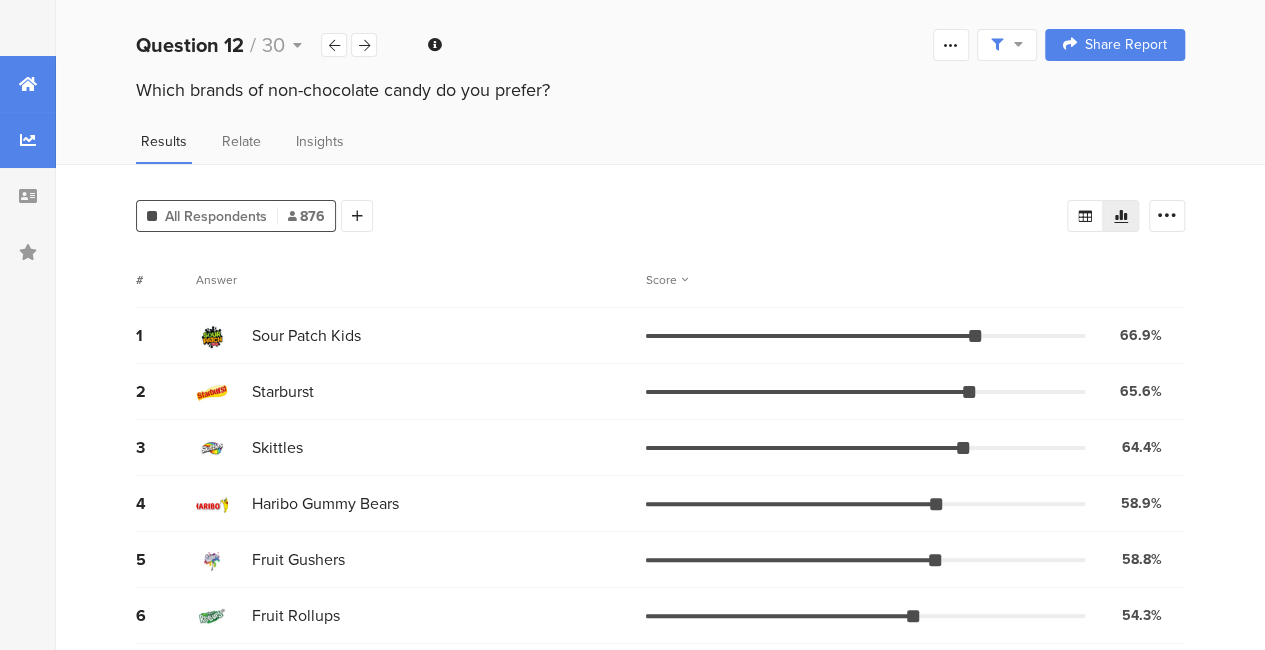 click at bounding box center [28, 84] 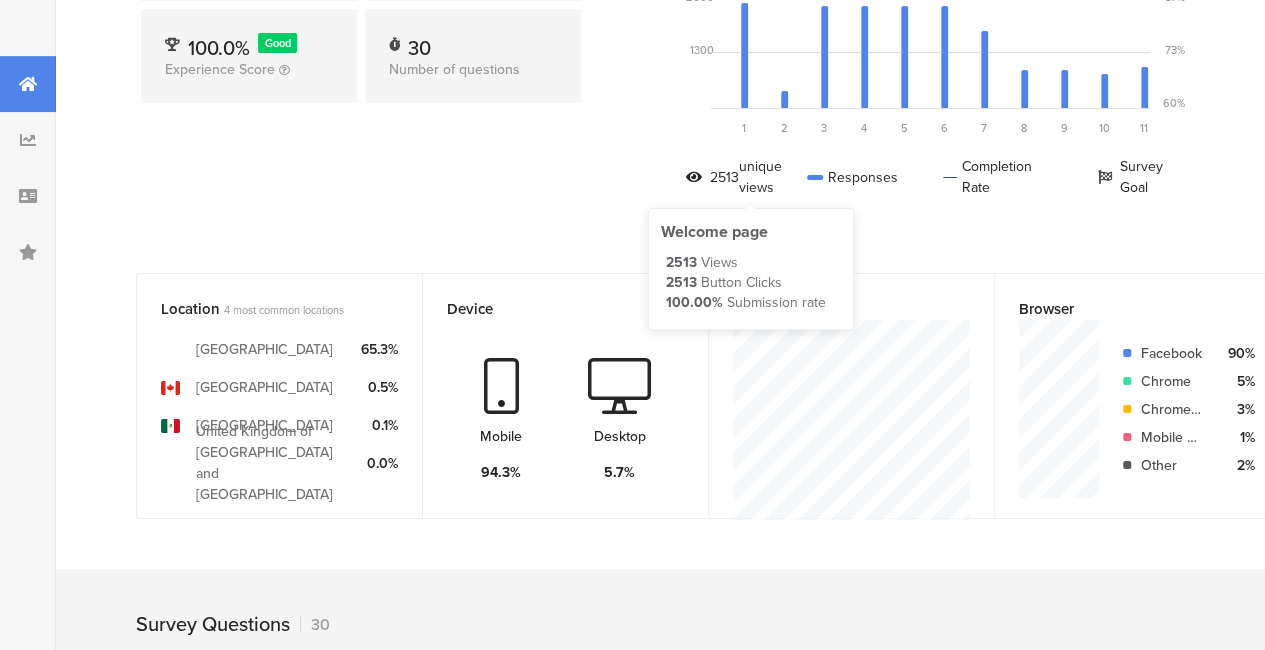 scroll, scrollTop: 300, scrollLeft: 0, axis: vertical 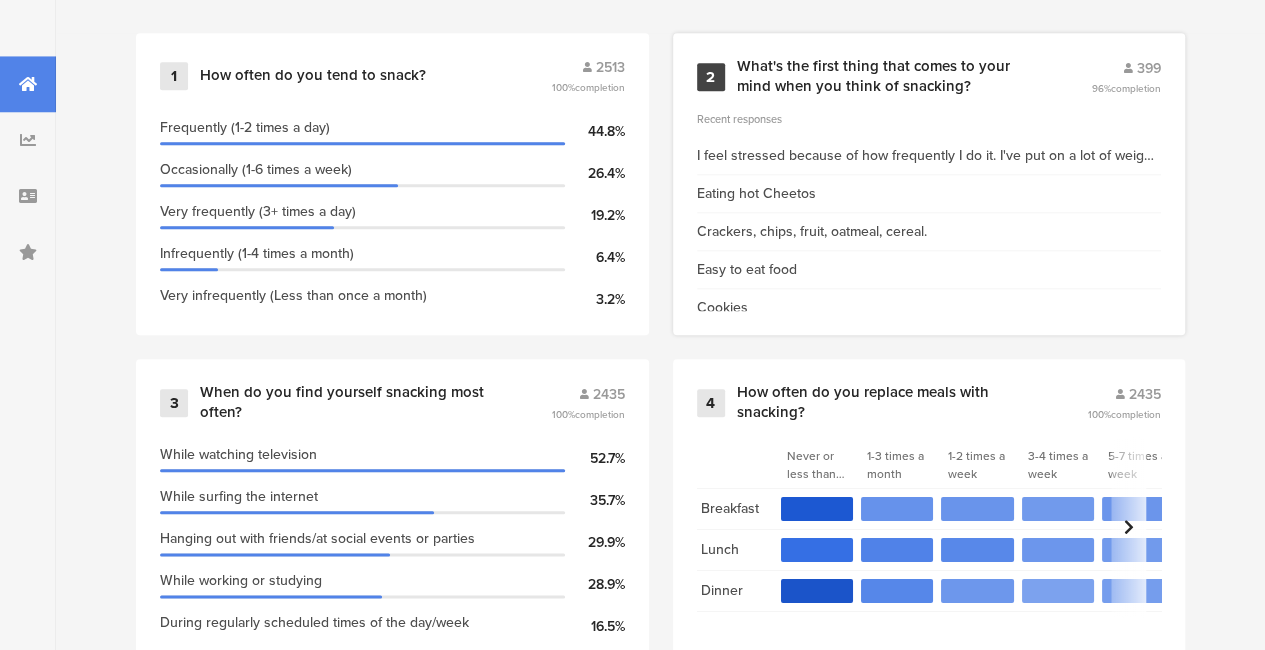 click on "2" at bounding box center [711, 77] 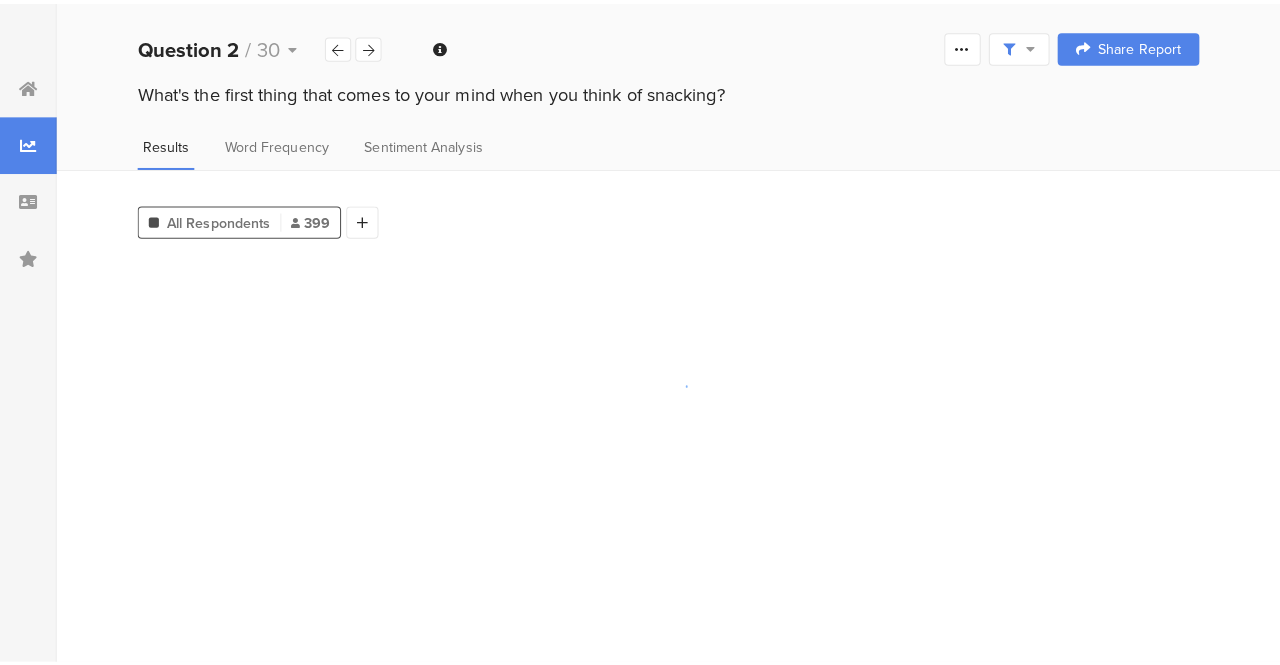 scroll, scrollTop: 0, scrollLeft: 0, axis: both 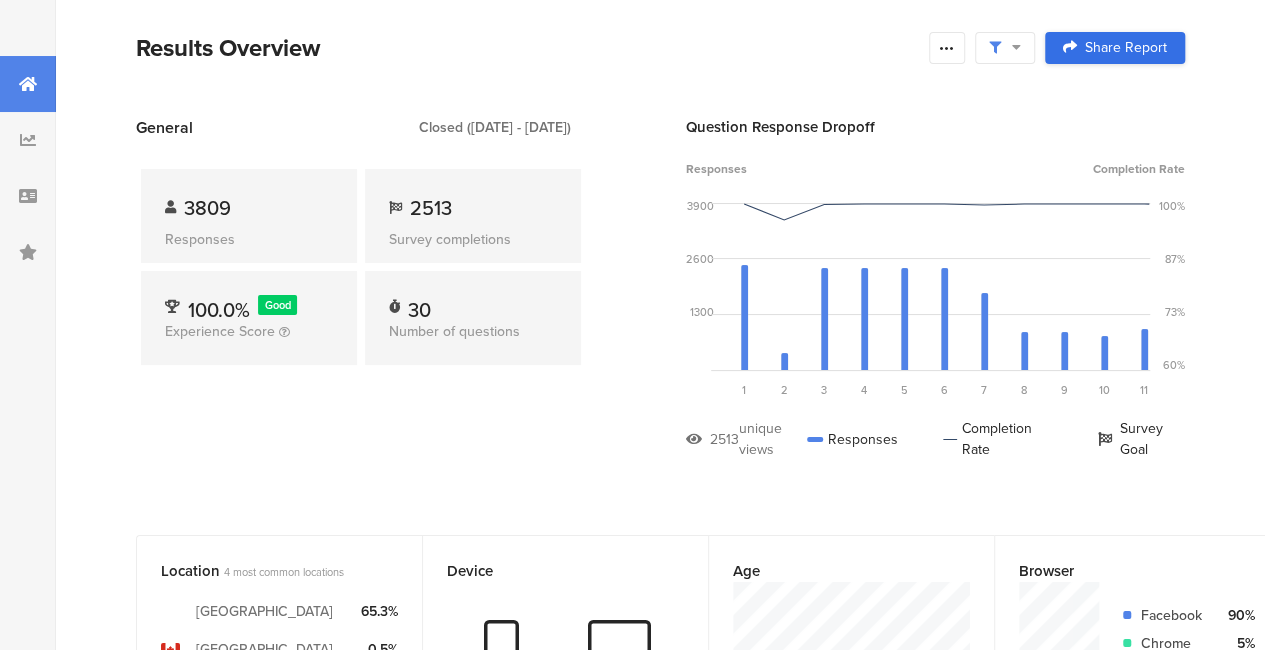 click on "Share Report" at bounding box center (1126, 48) 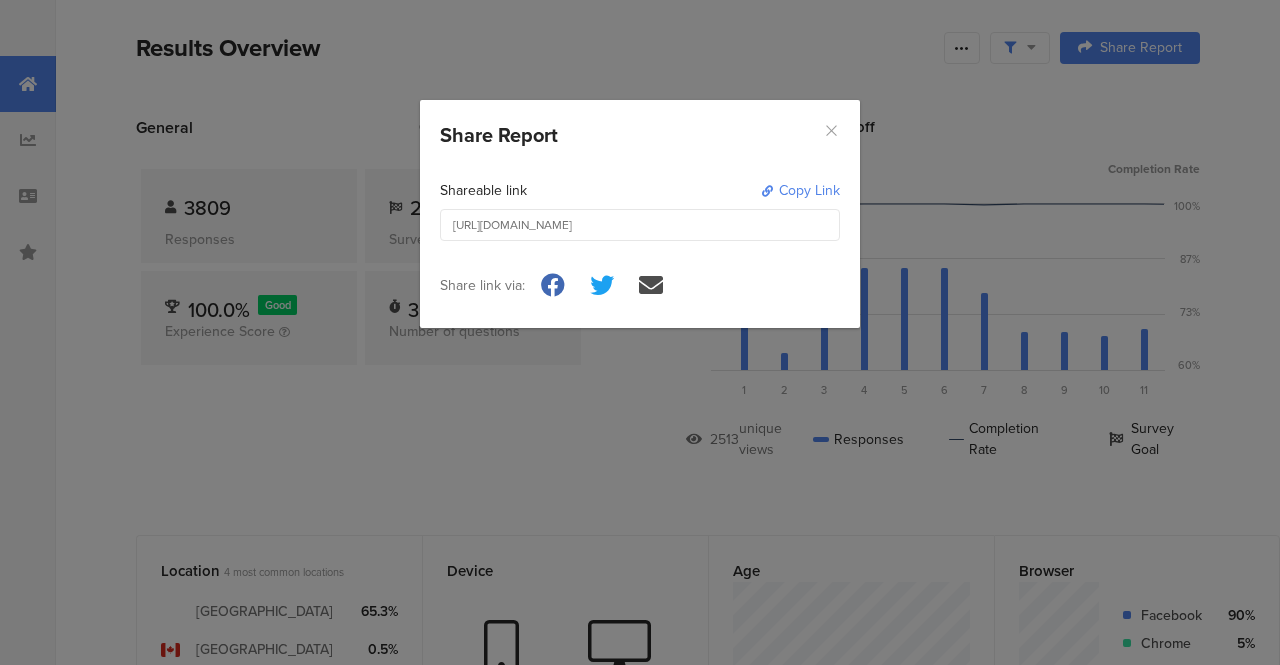 click at bounding box center [831, 130] 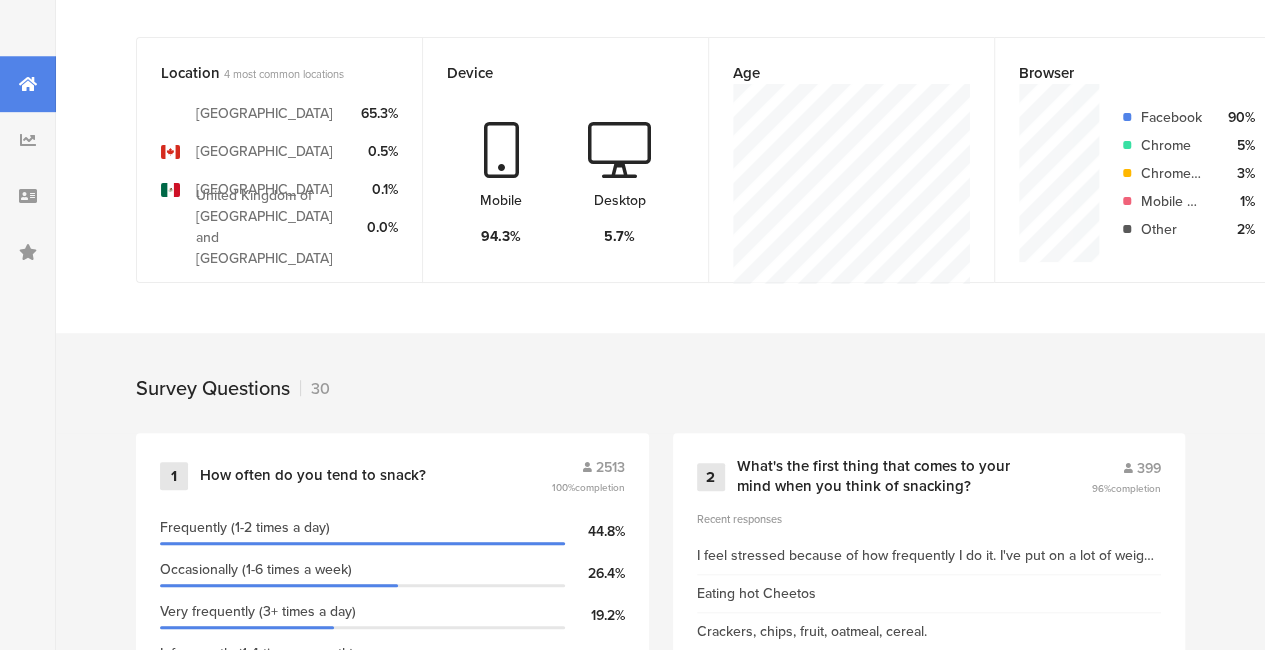 scroll, scrollTop: 396, scrollLeft: 0, axis: vertical 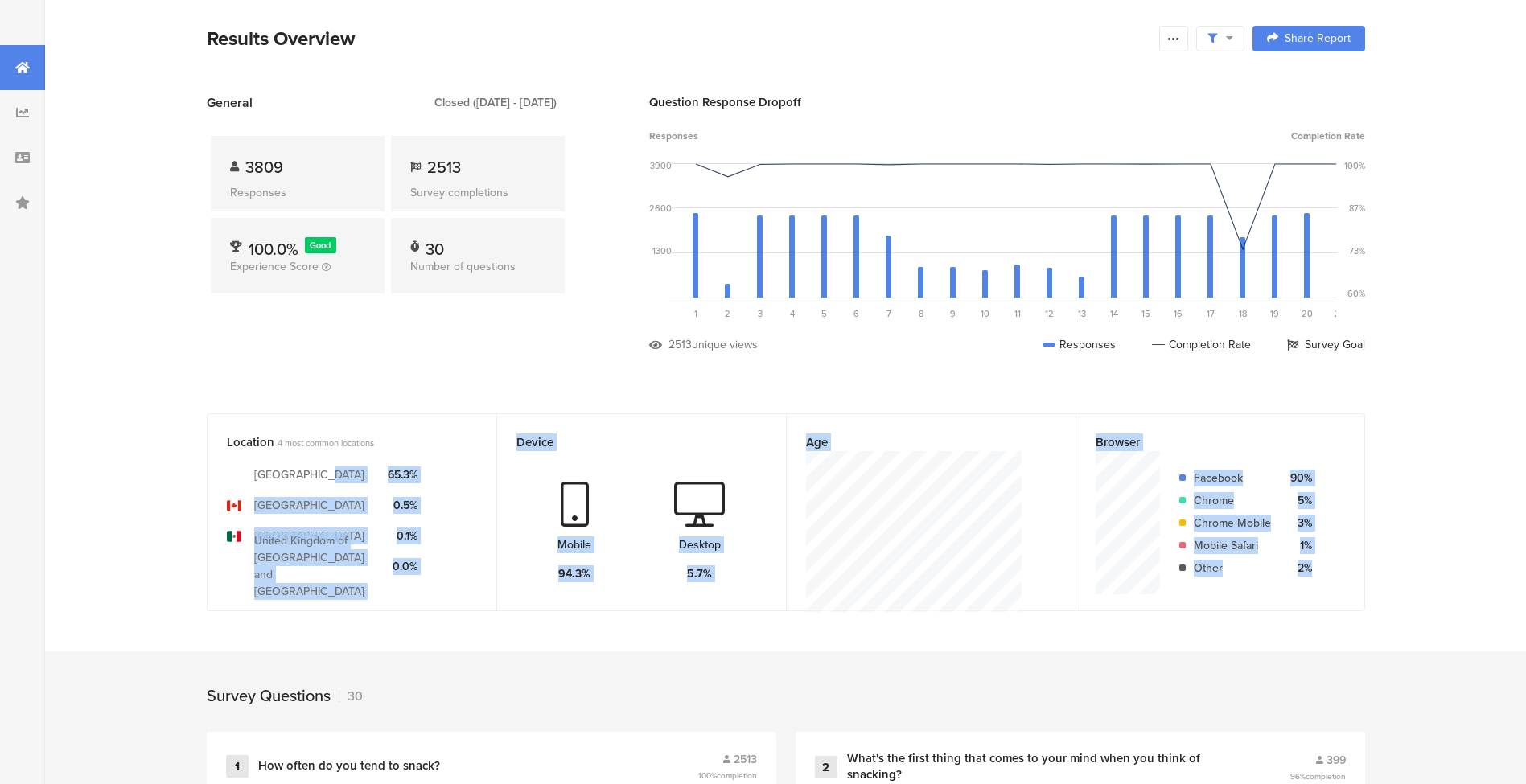 drag, startPoint x: 1348, startPoint y: 592, endPoint x: 398, endPoint y: 445, distance: 961.3059 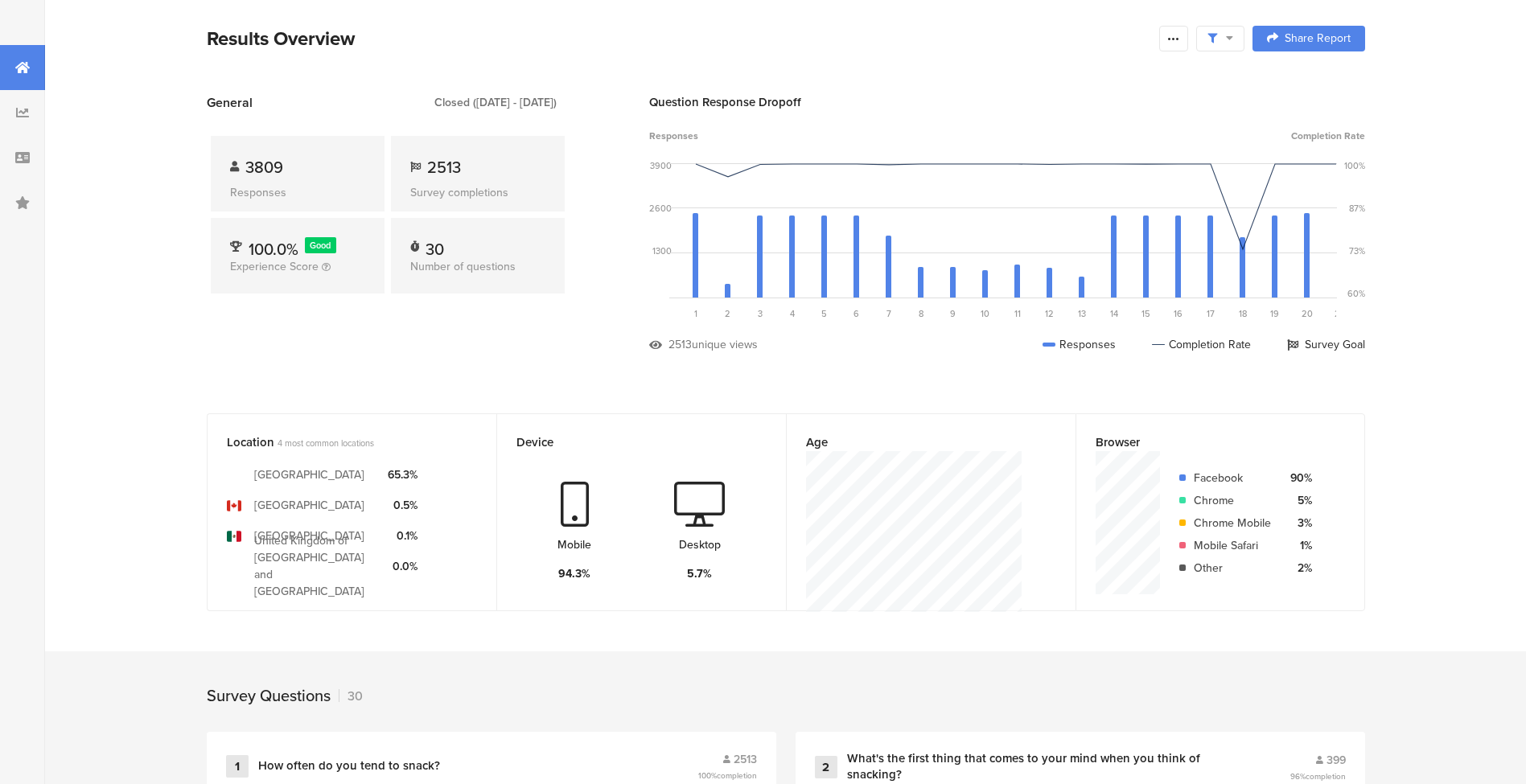click on "Results Overview   Confidence Level       95   %     Preview survey     Edit survey       Purge results
Complete Responses Only
Edit Sample
Share Report
Share     Cancel       Share Report   General     Closed ([DATE] - [DATE])     3809   Responses     2513   Survey completions     100.0%   Good   Experience Score
30
Number of questions
Question Response Dropoff
Responses   Completion Rate
3900
2600
1300
0
Sorry, your browser does not support inline SVG.
1
Question 2
What's the first thing that comes to your mind when you think of snacking?
415   views     399   responses   96.1%   completion rate       2       3
Question 4
2435   views     2435   responses   100.0%   completion rate       4" at bounding box center [785, 2337] 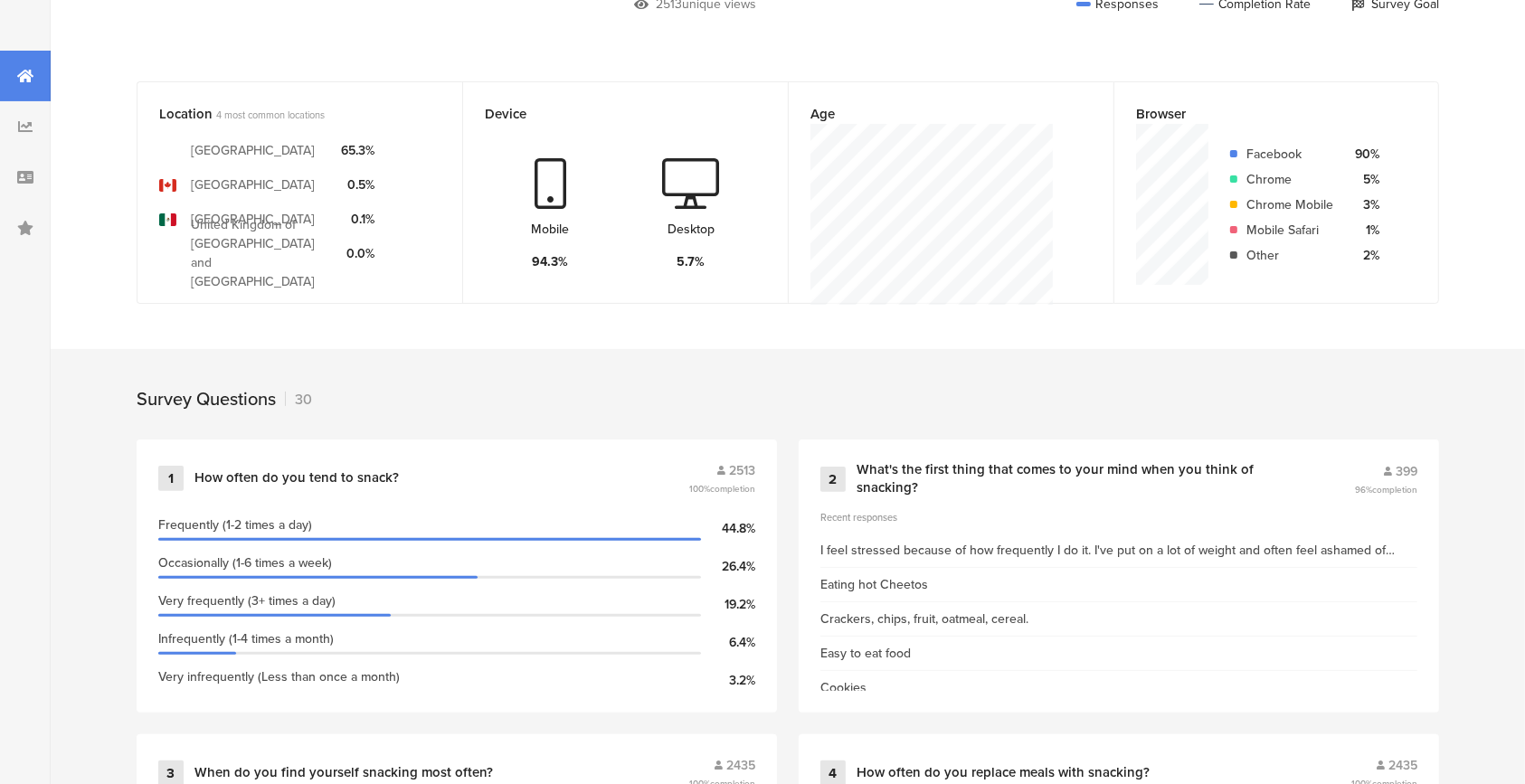 scroll, scrollTop: 362, scrollLeft: 0, axis: vertical 